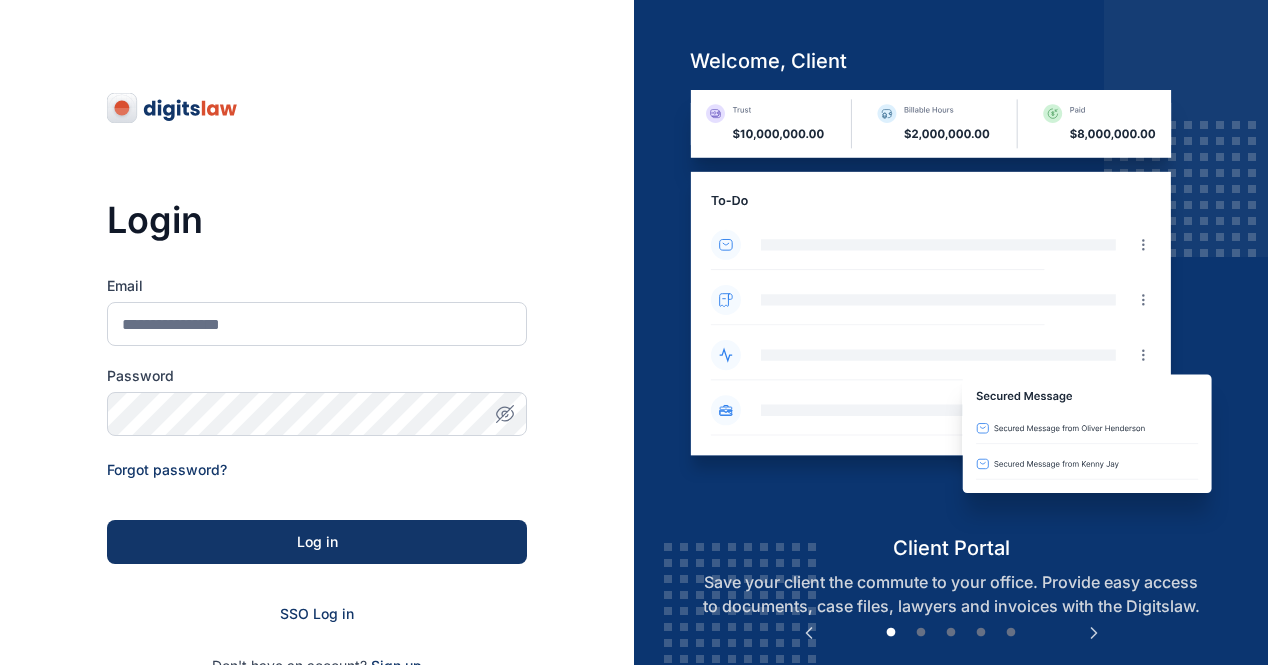 scroll, scrollTop: 0, scrollLeft: 0, axis: both 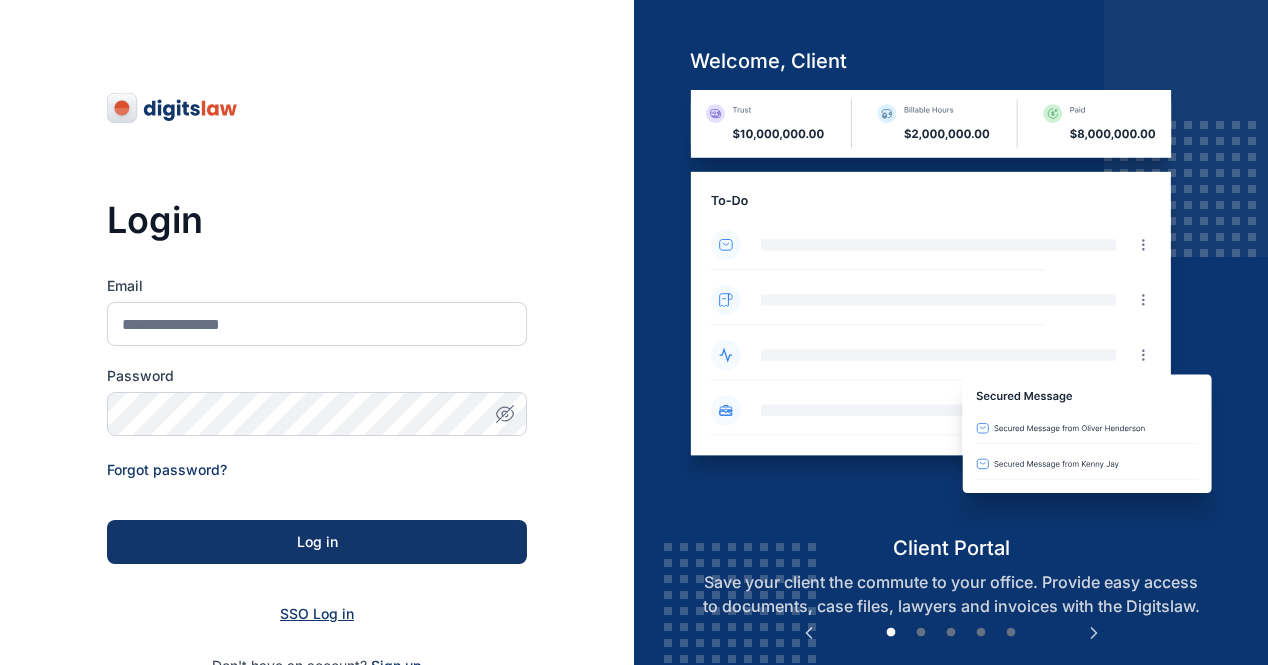 click on "SSO Log in" at bounding box center [317, 613] 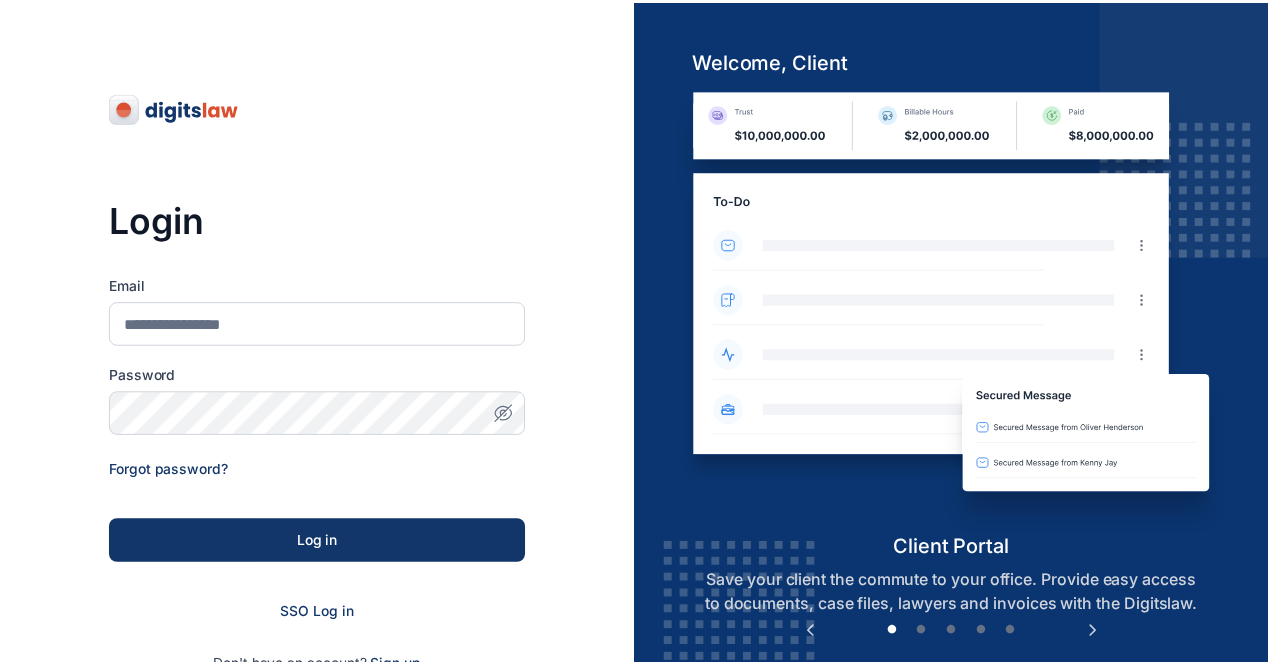 scroll, scrollTop: 0, scrollLeft: 0, axis: both 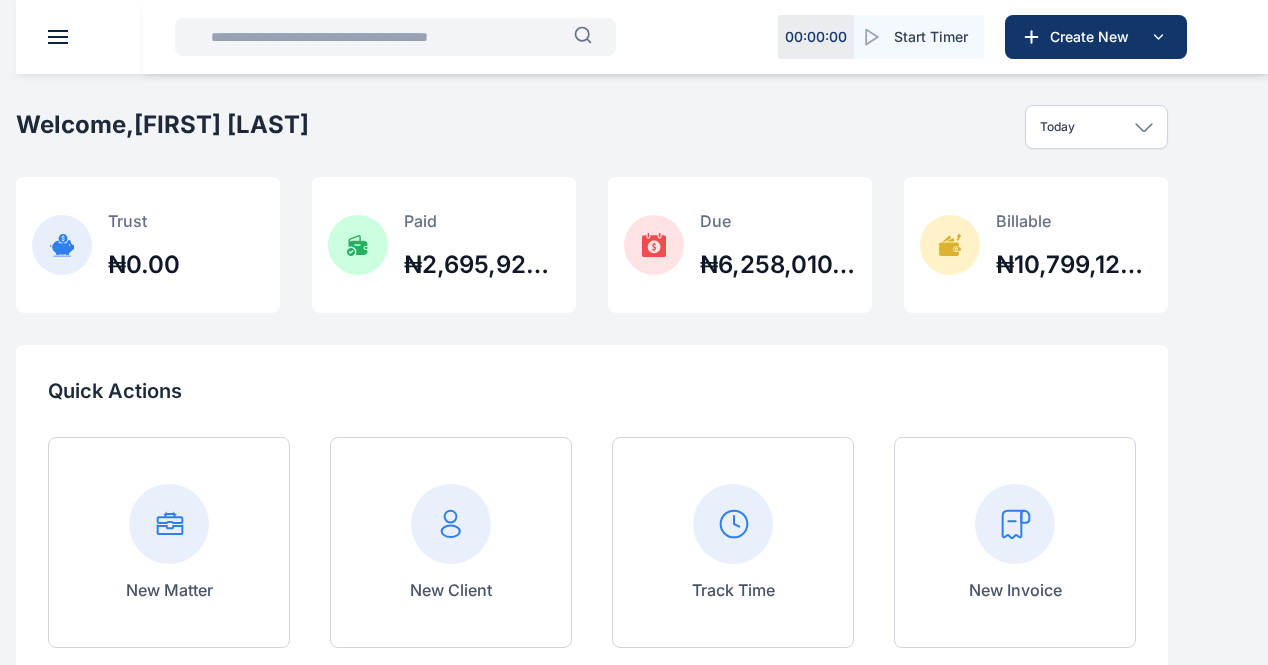 click 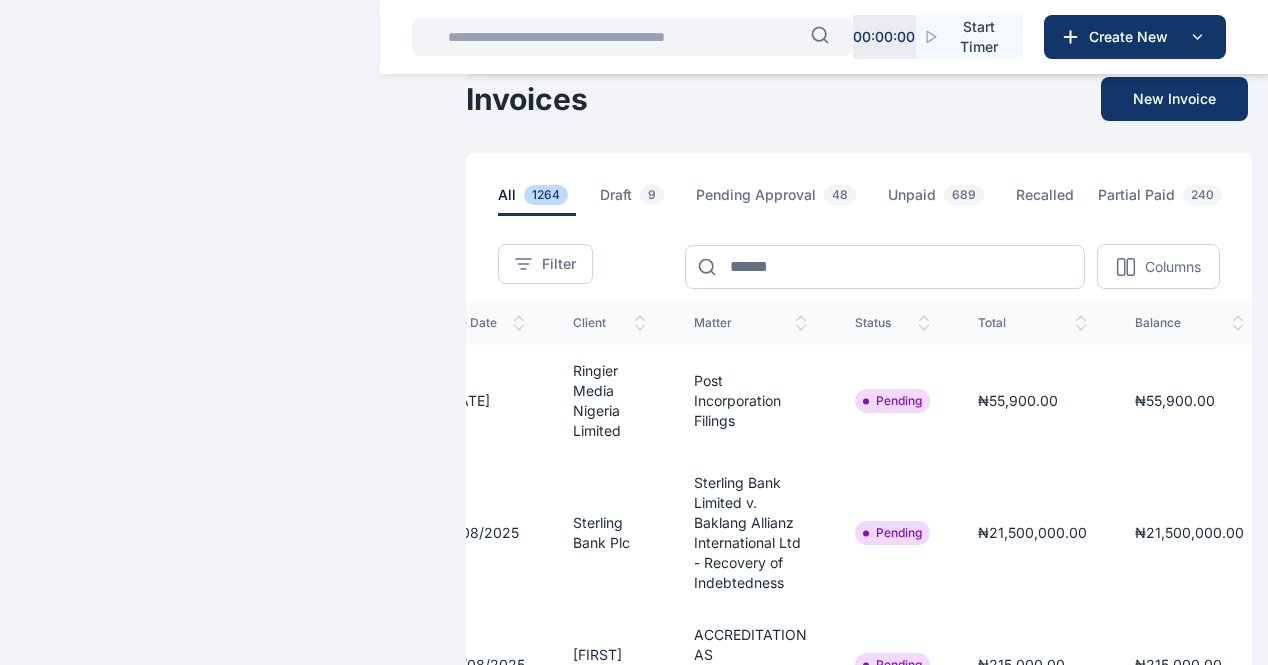 scroll, scrollTop: 0, scrollLeft: 314, axis: horizontal 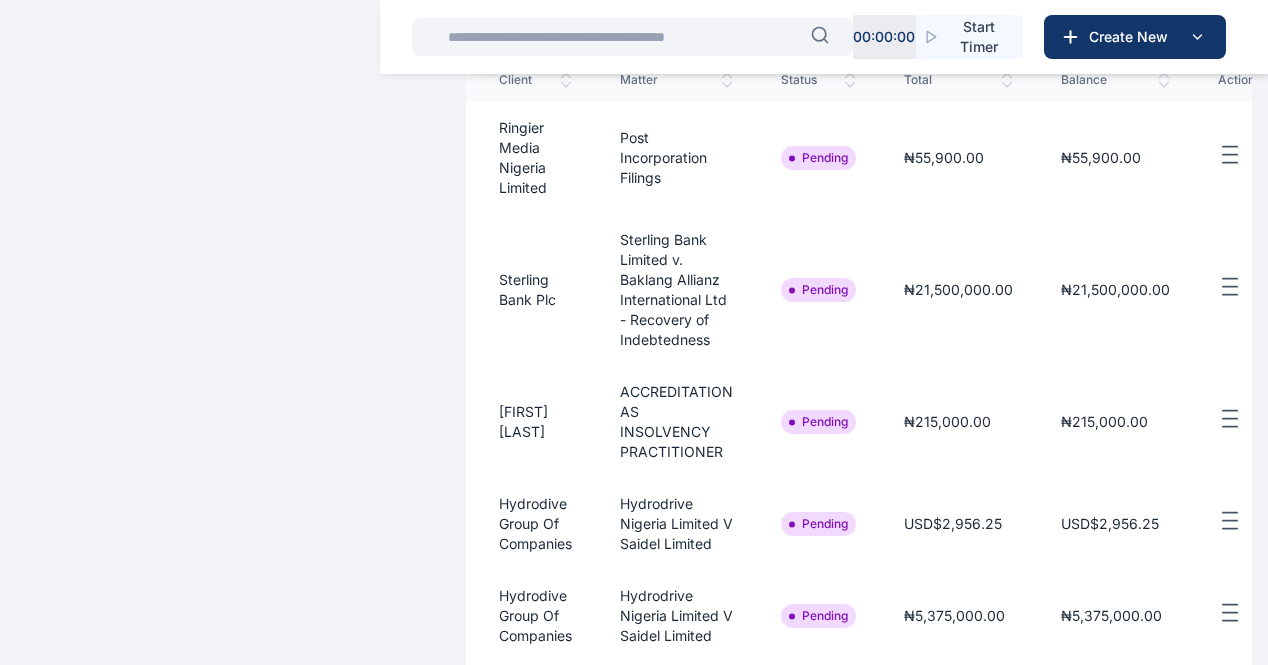 click 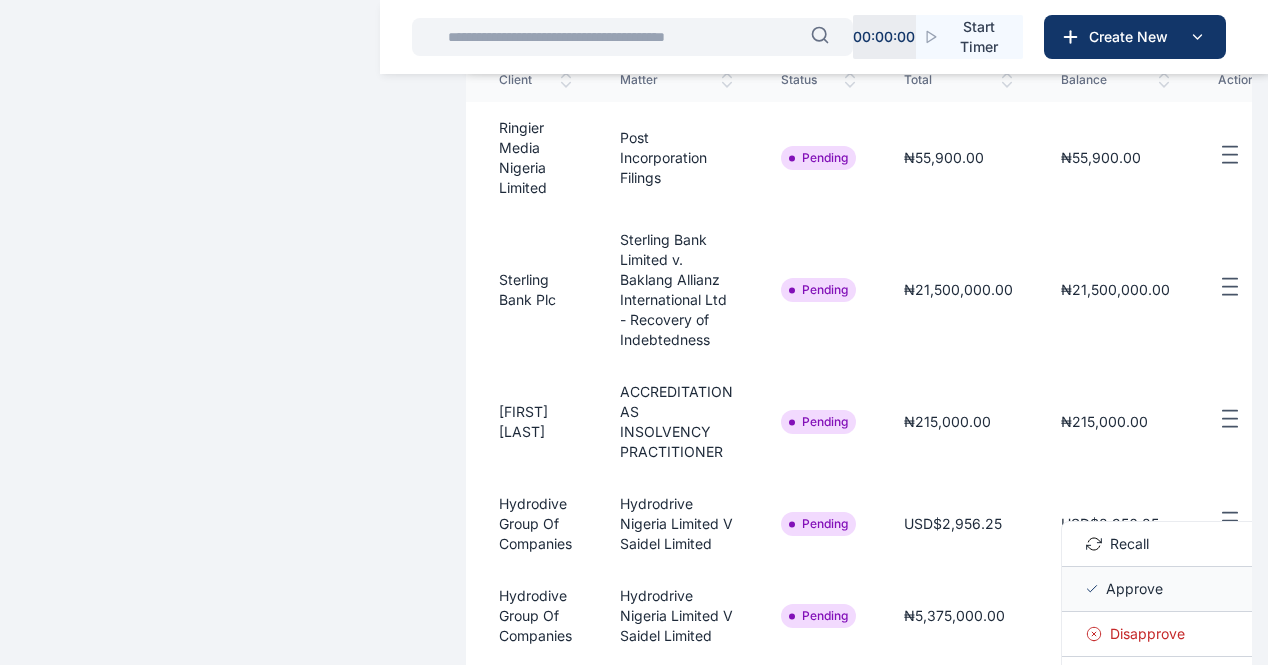 click on "Approve" at bounding box center (1134, 589) 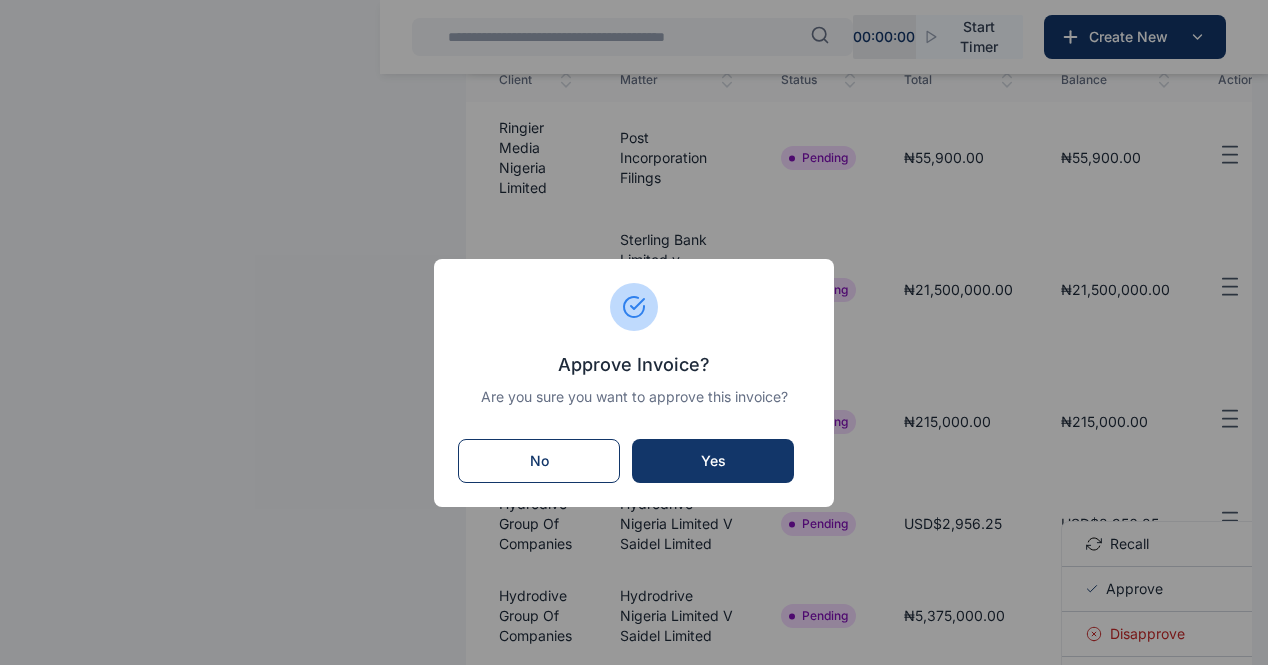 click on "Yes" at bounding box center (713, 461) 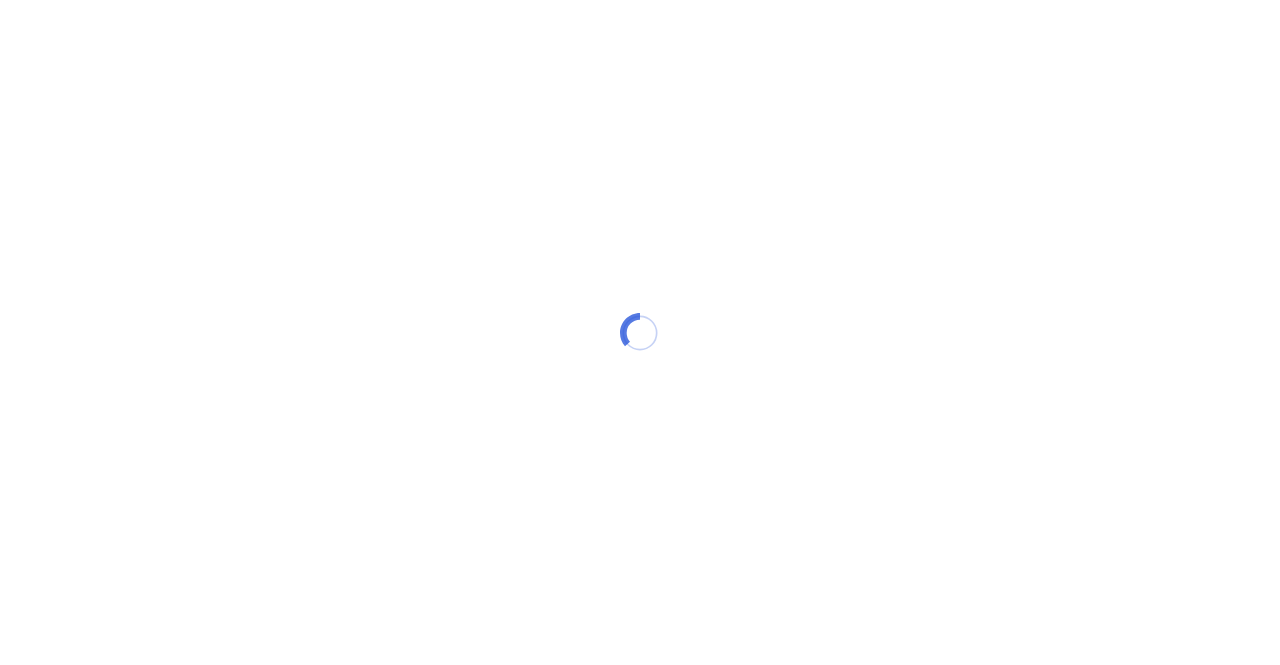 scroll, scrollTop: 0, scrollLeft: 0, axis: both 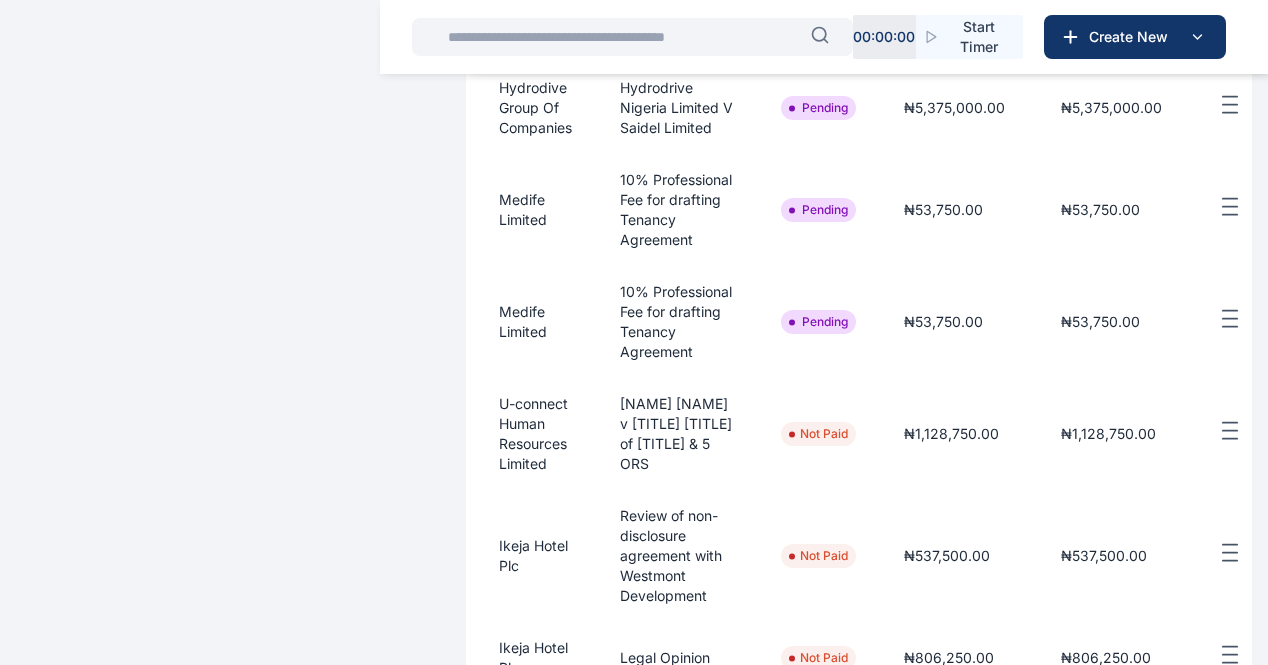 click 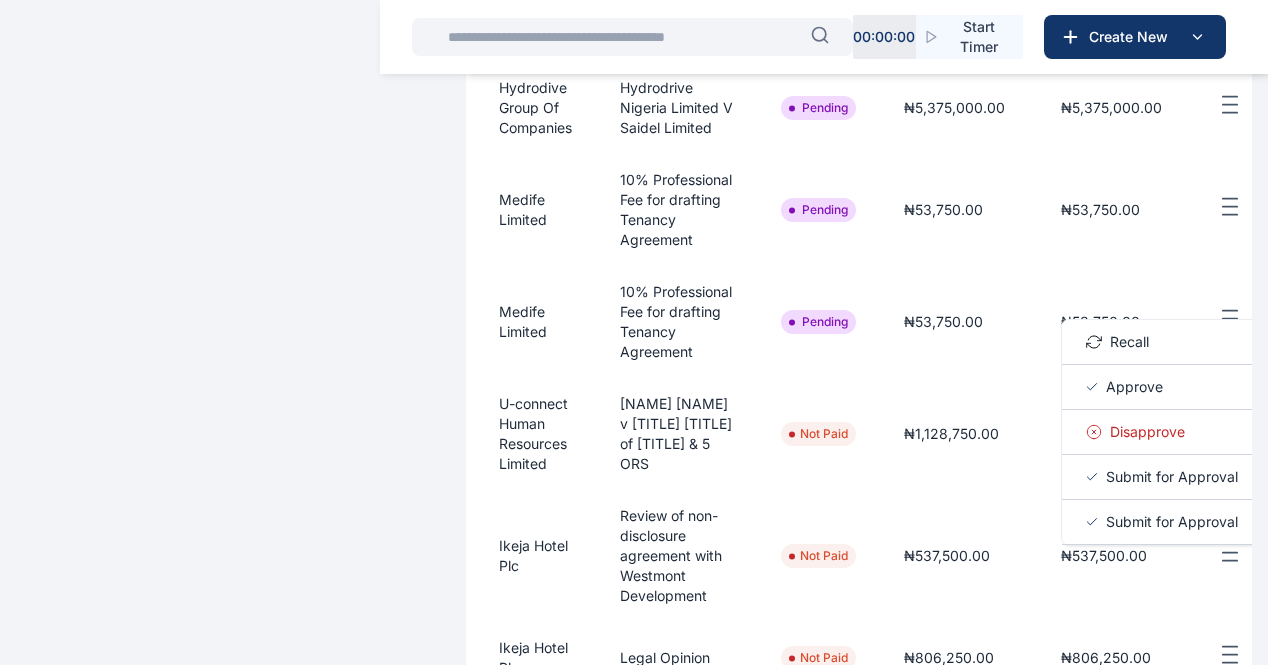 click on "Approve" at bounding box center (1134, 387) 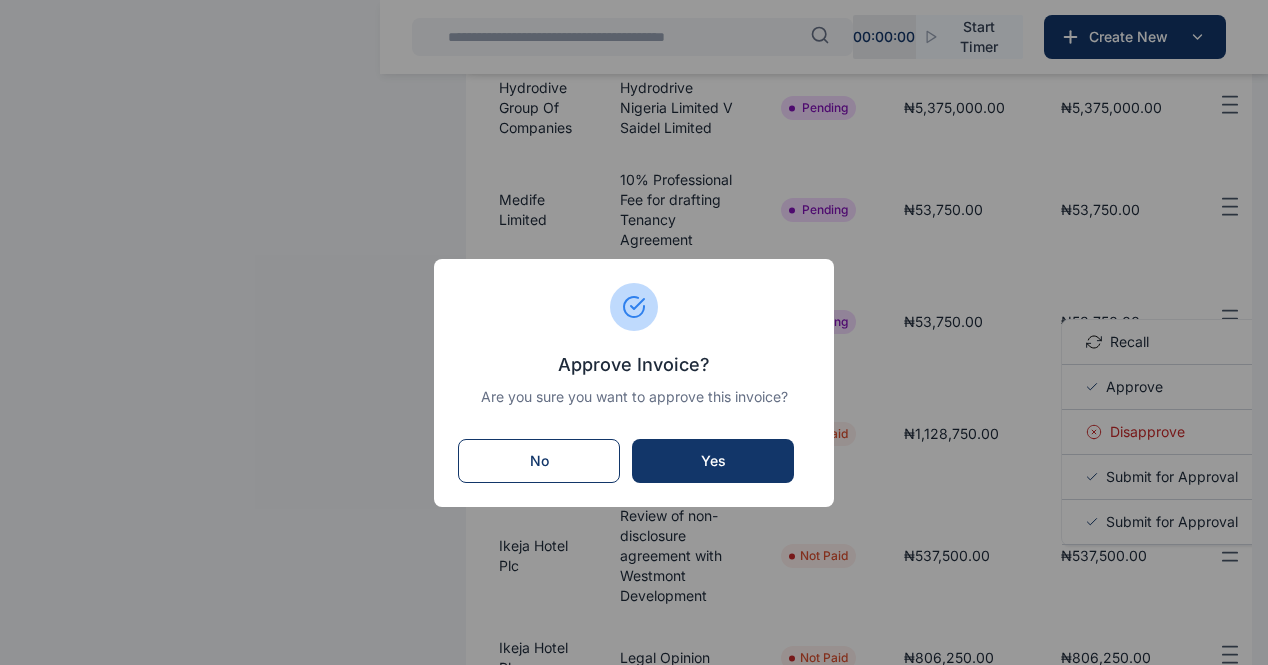 click on "Yes" at bounding box center [713, 461] 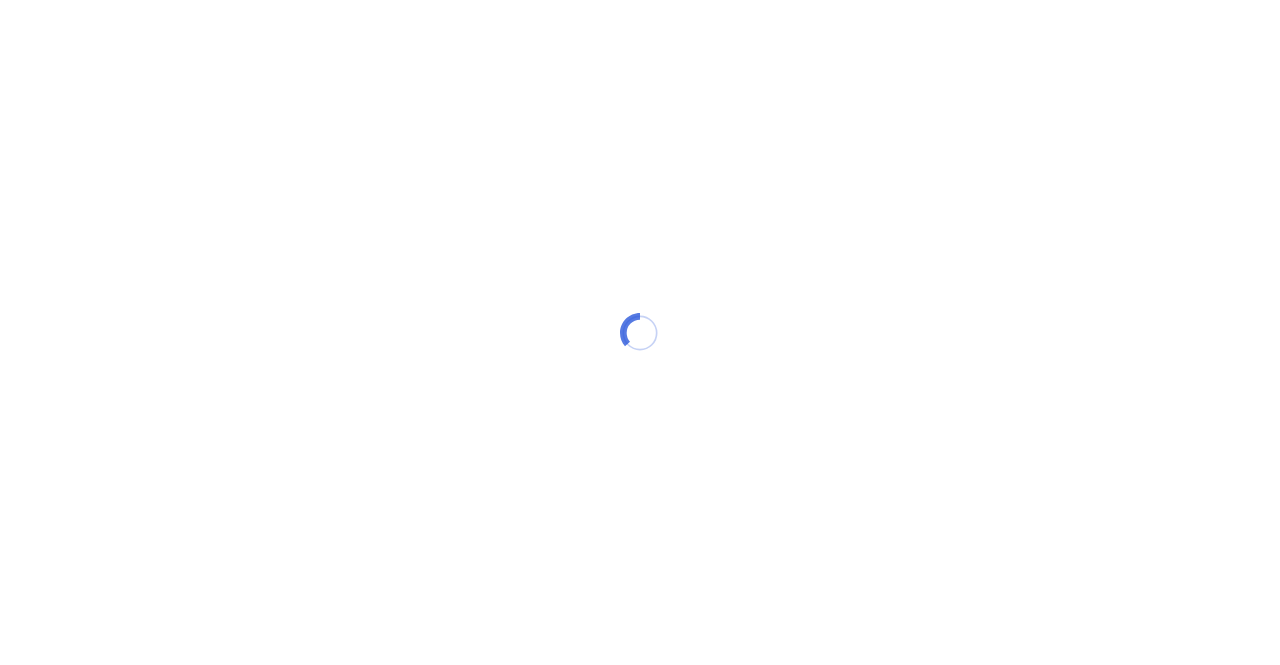 scroll, scrollTop: 0, scrollLeft: 0, axis: both 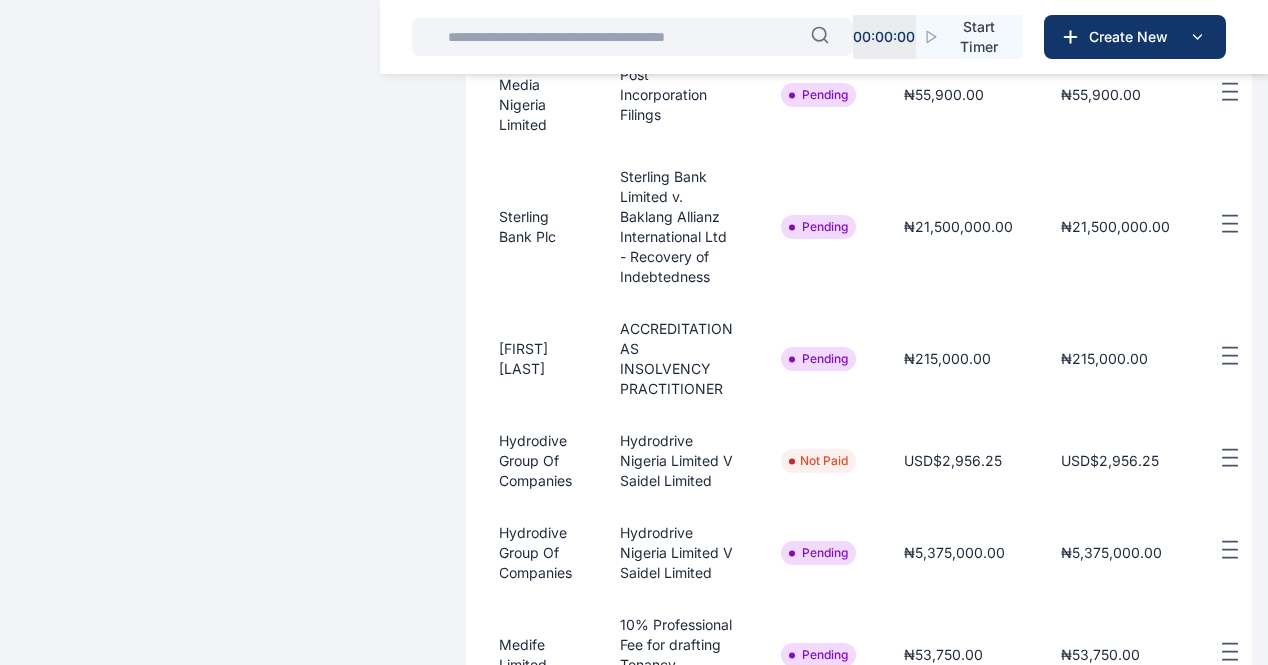 click 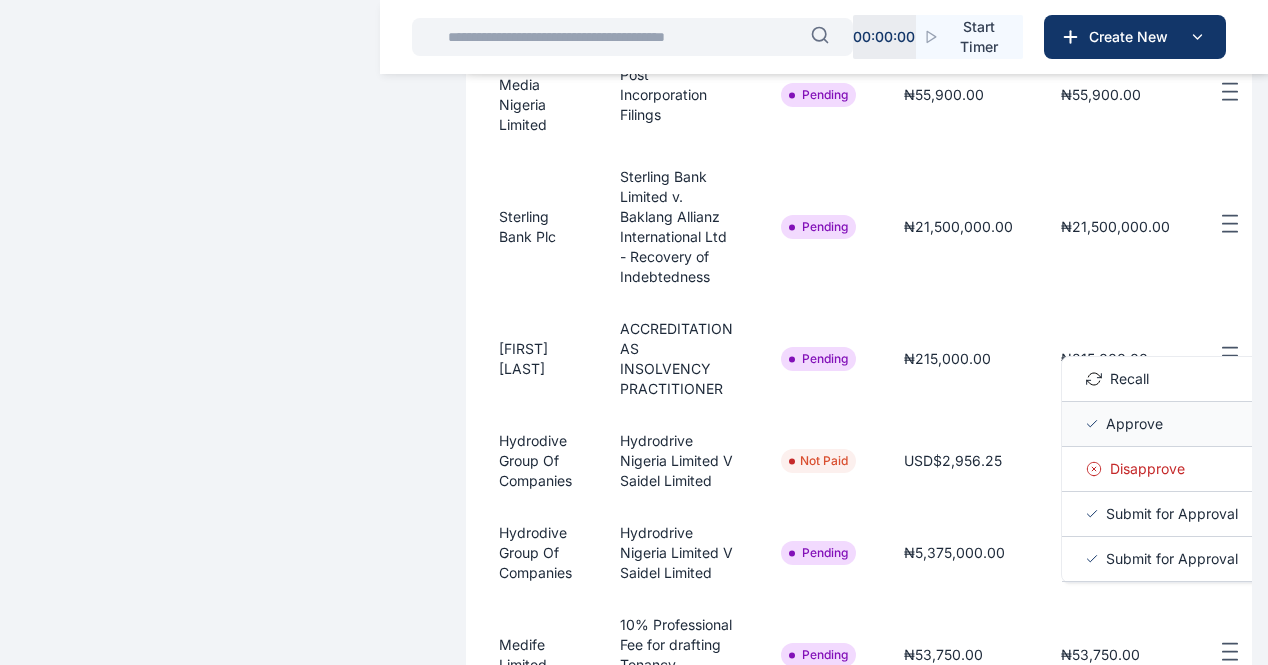 click on "Approve" at bounding box center (1134, 424) 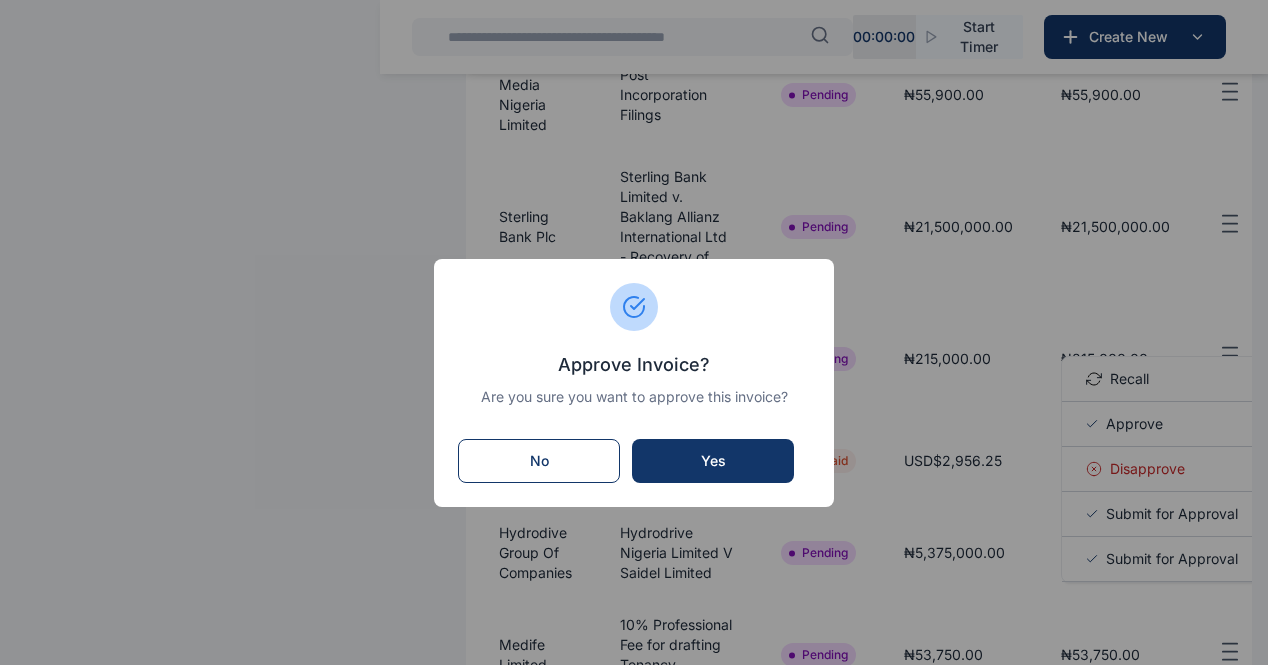 click on "Yes" at bounding box center [713, 461] 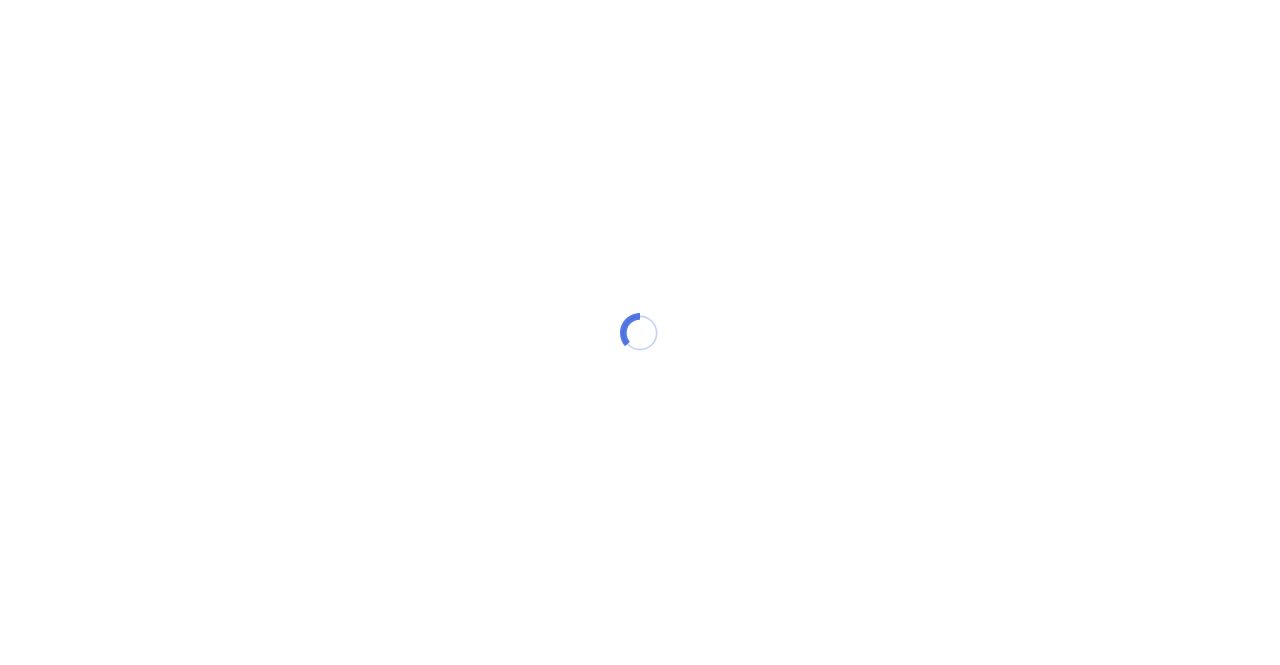 scroll, scrollTop: 0, scrollLeft: 0, axis: both 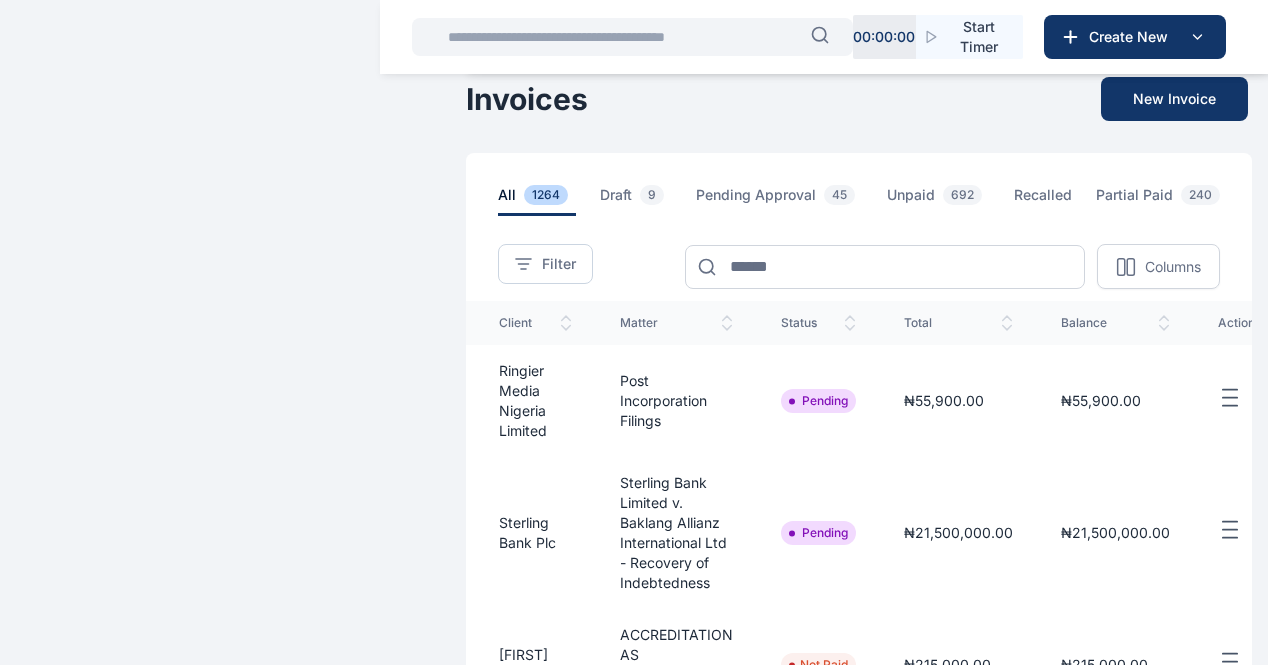 click at bounding box center [1246, 398] 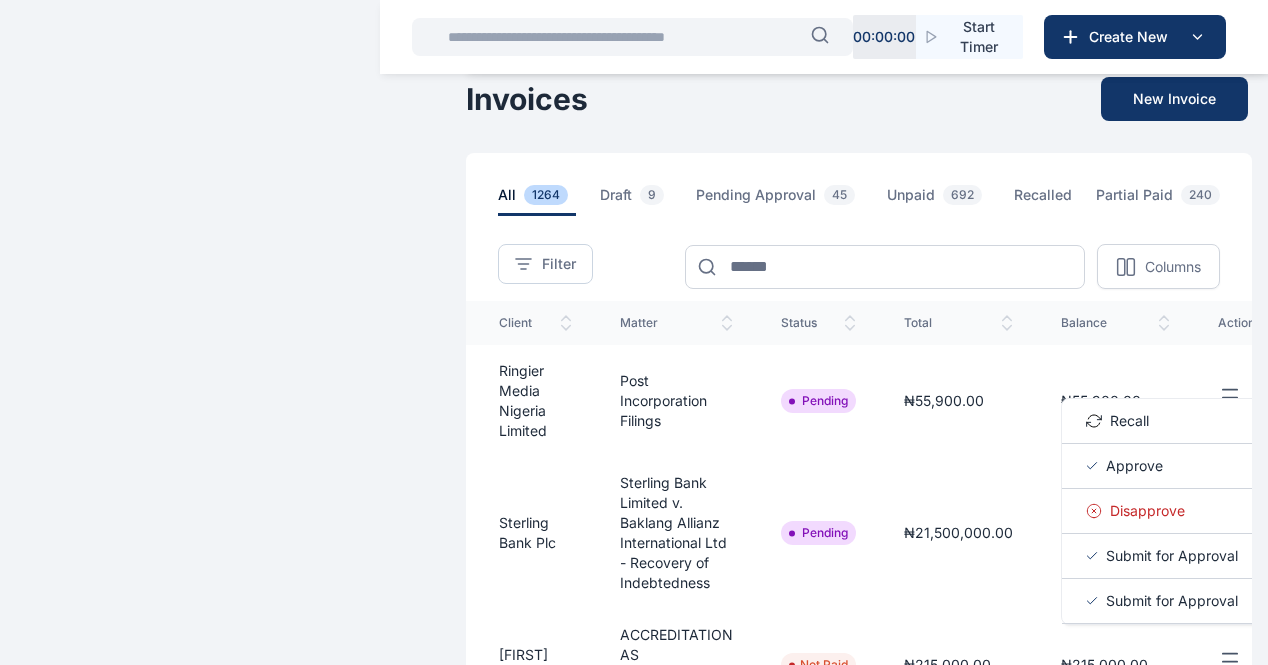 click on "Approve" at bounding box center [1134, 466] 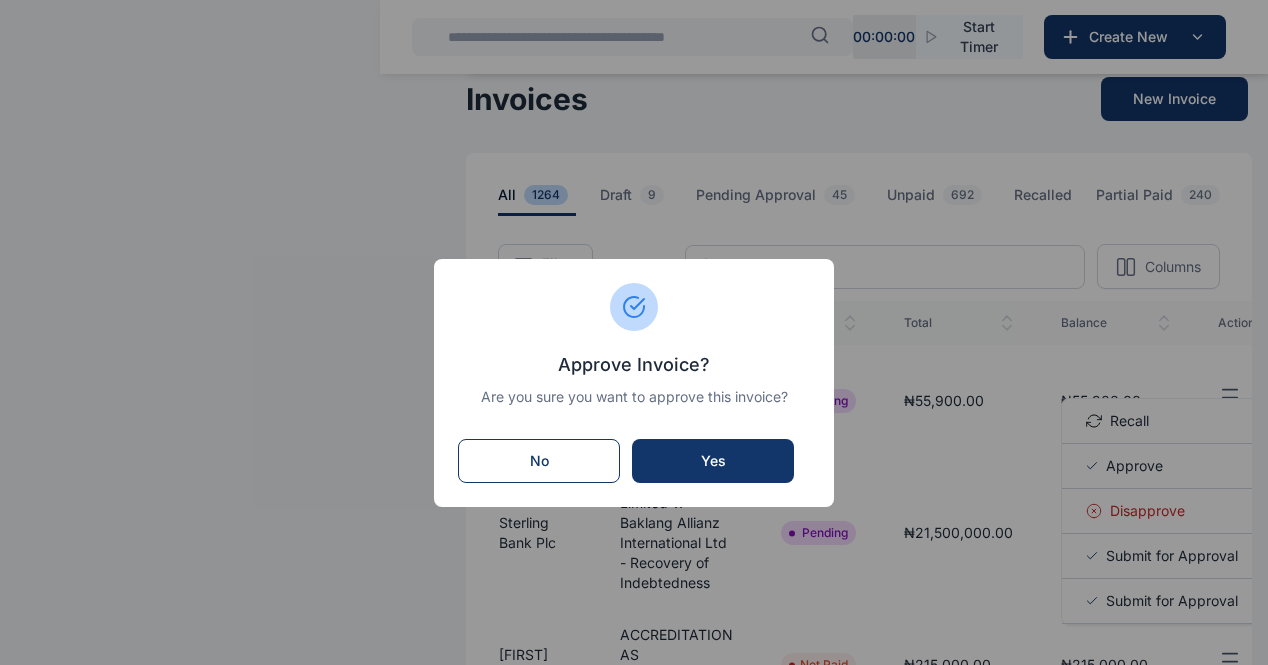 click on "Yes" at bounding box center [713, 461] 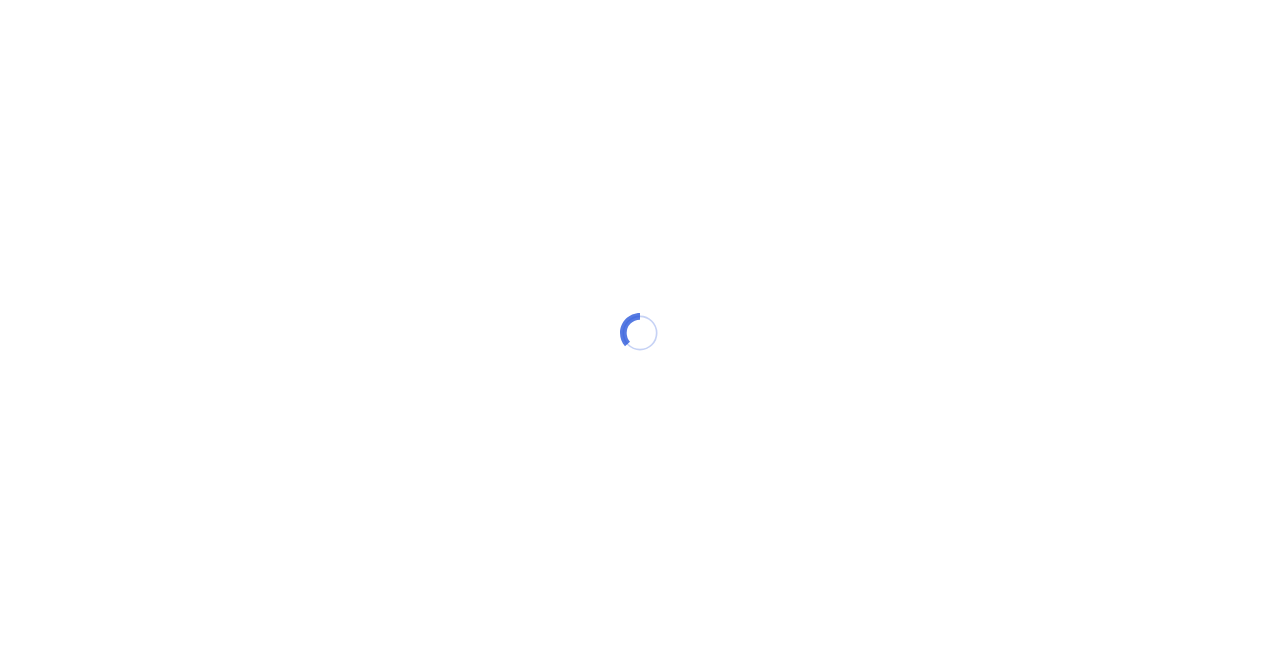 scroll, scrollTop: 0, scrollLeft: 0, axis: both 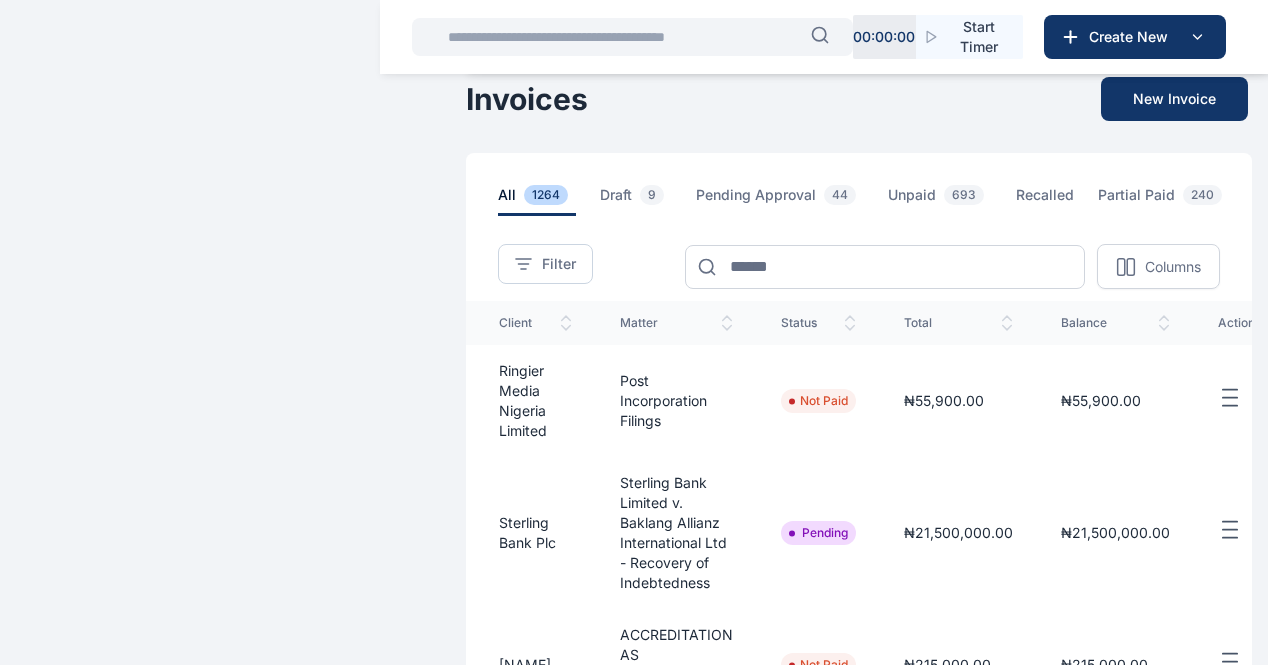 click 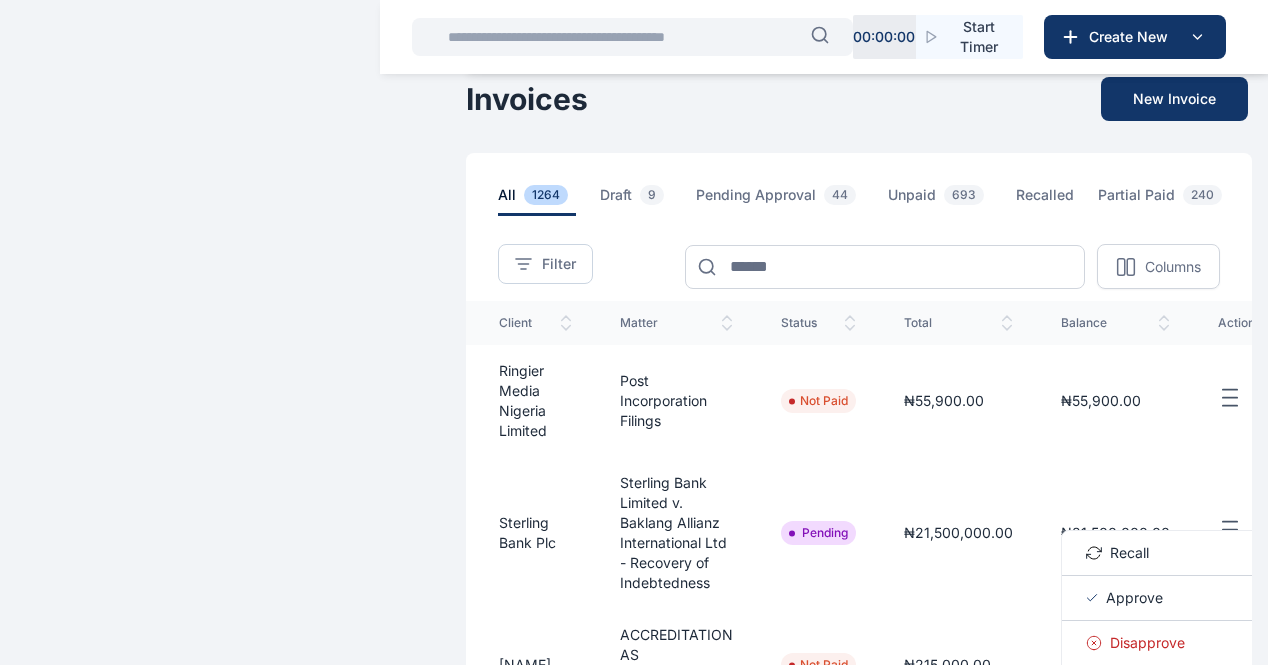 click on "Approve" at bounding box center (1134, 598) 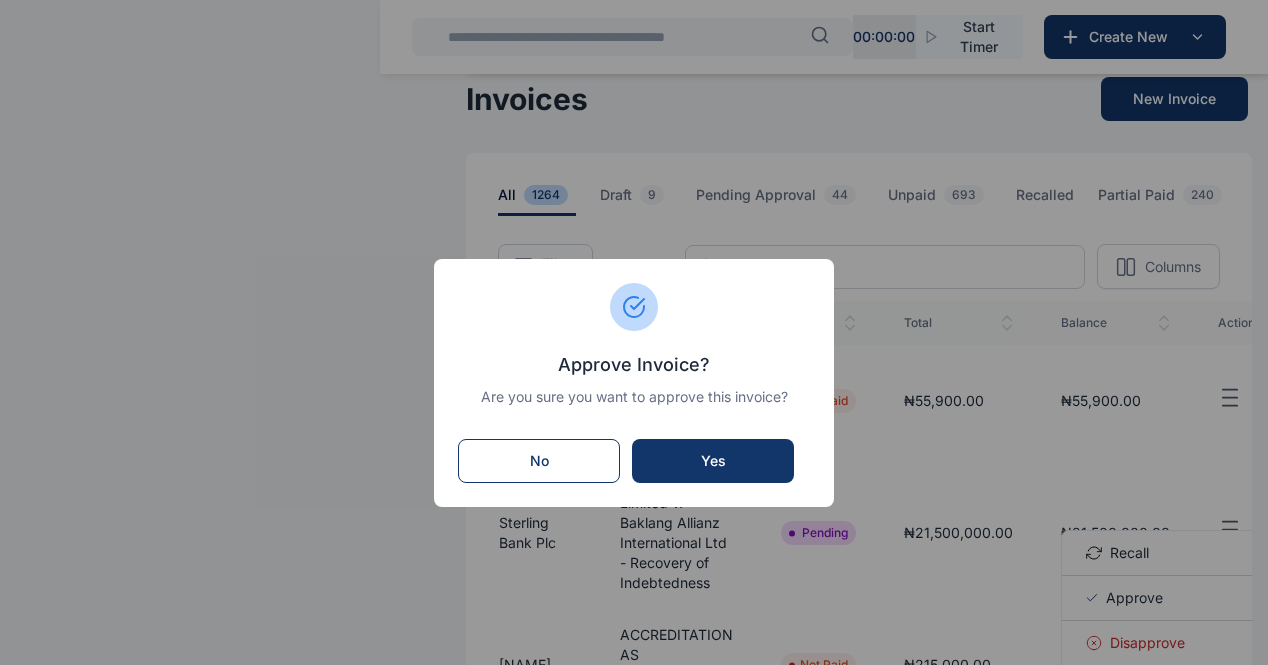 click on "Yes" at bounding box center (713, 461) 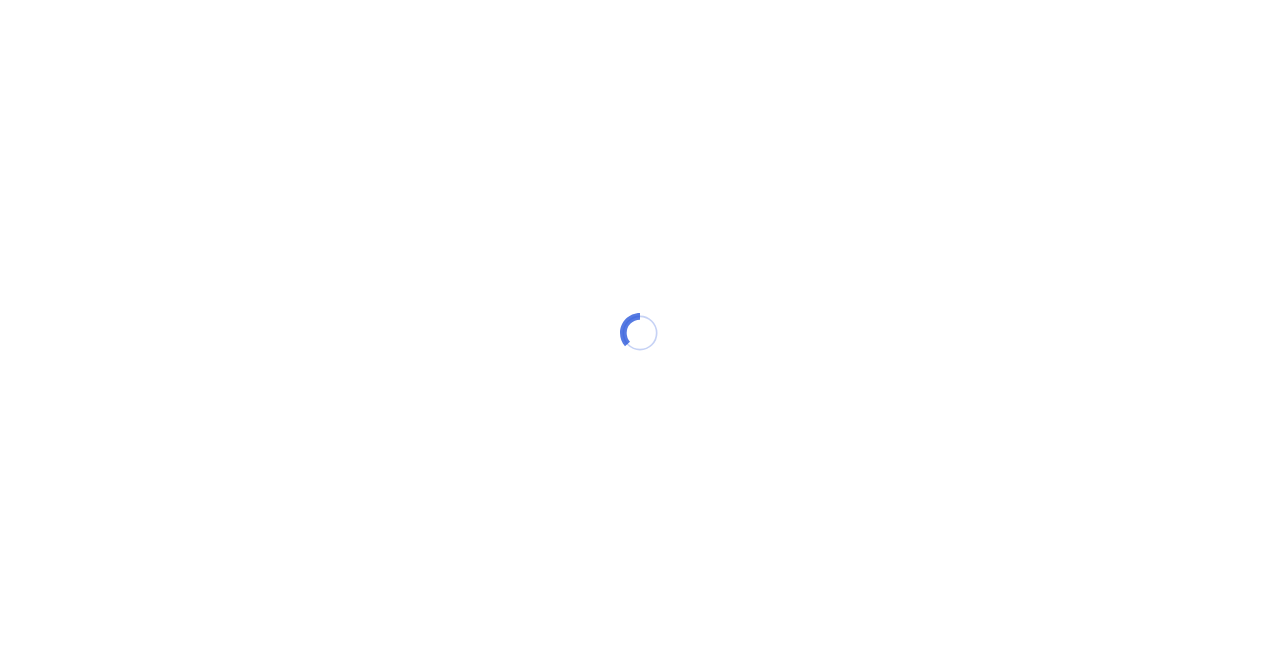 scroll, scrollTop: 0, scrollLeft: 0, axis: both 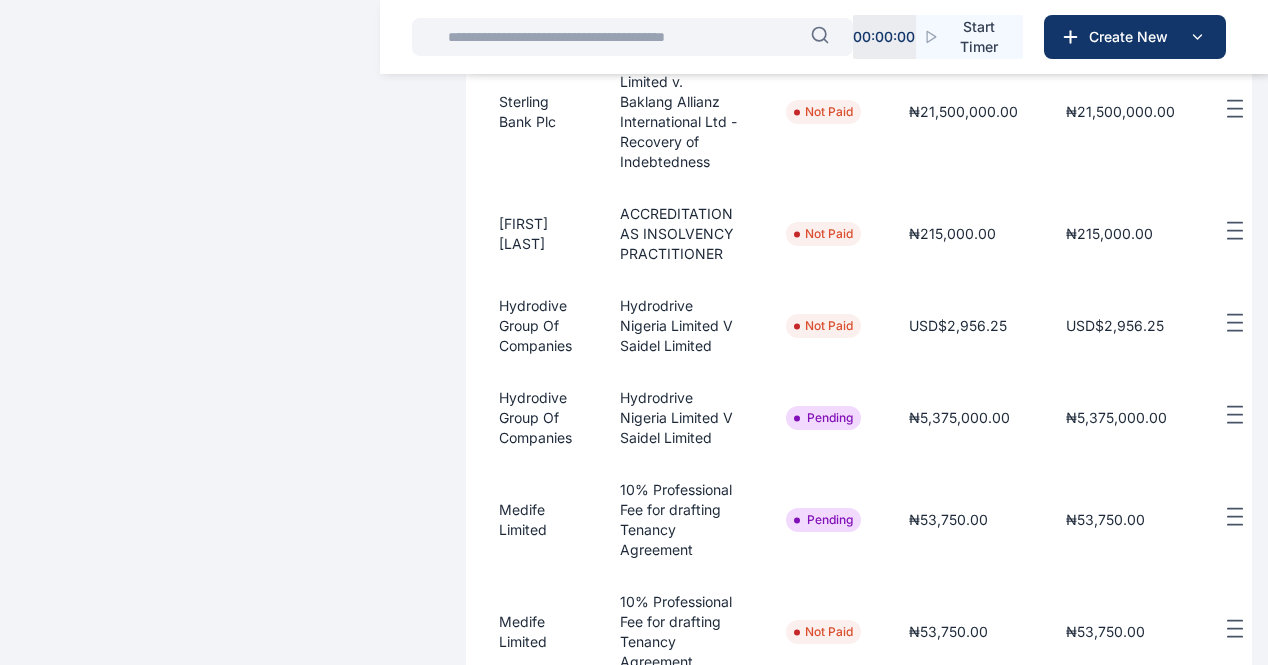 click 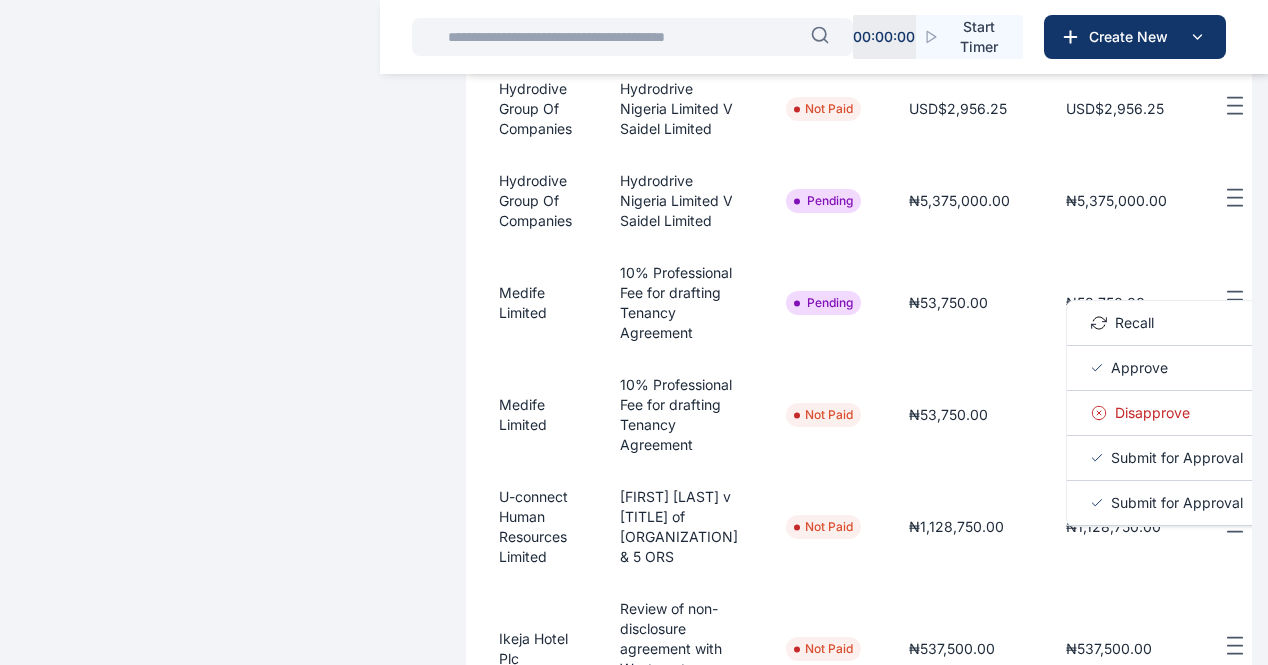 scroll, scrollTop: 640, scrollLeft: 0, axis: vertical 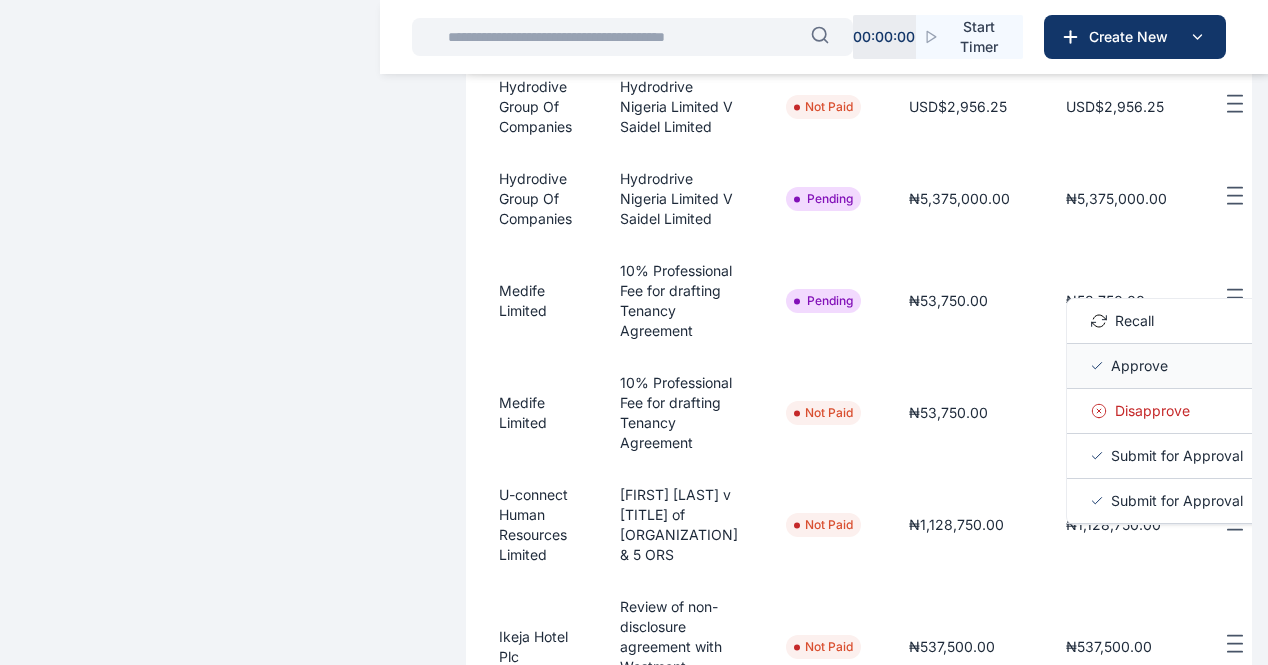 click on "Approve" at bounding box center (1139, 366) 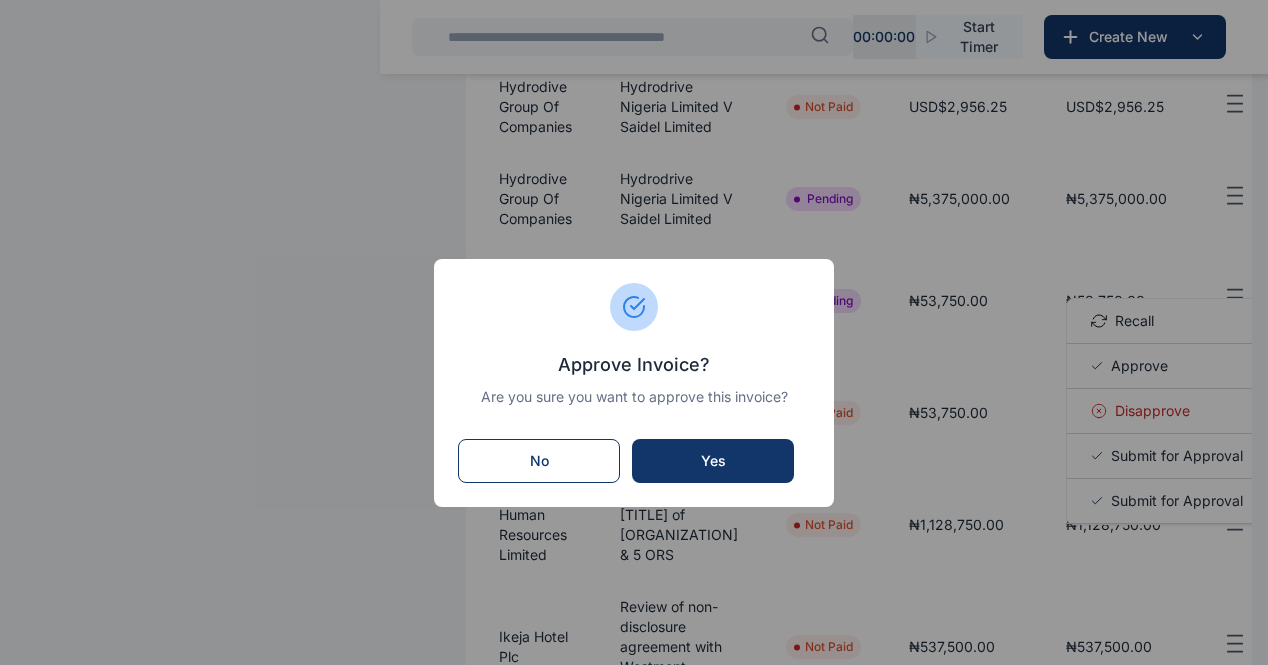 click on "Yes" at bounding box center (713, 461) 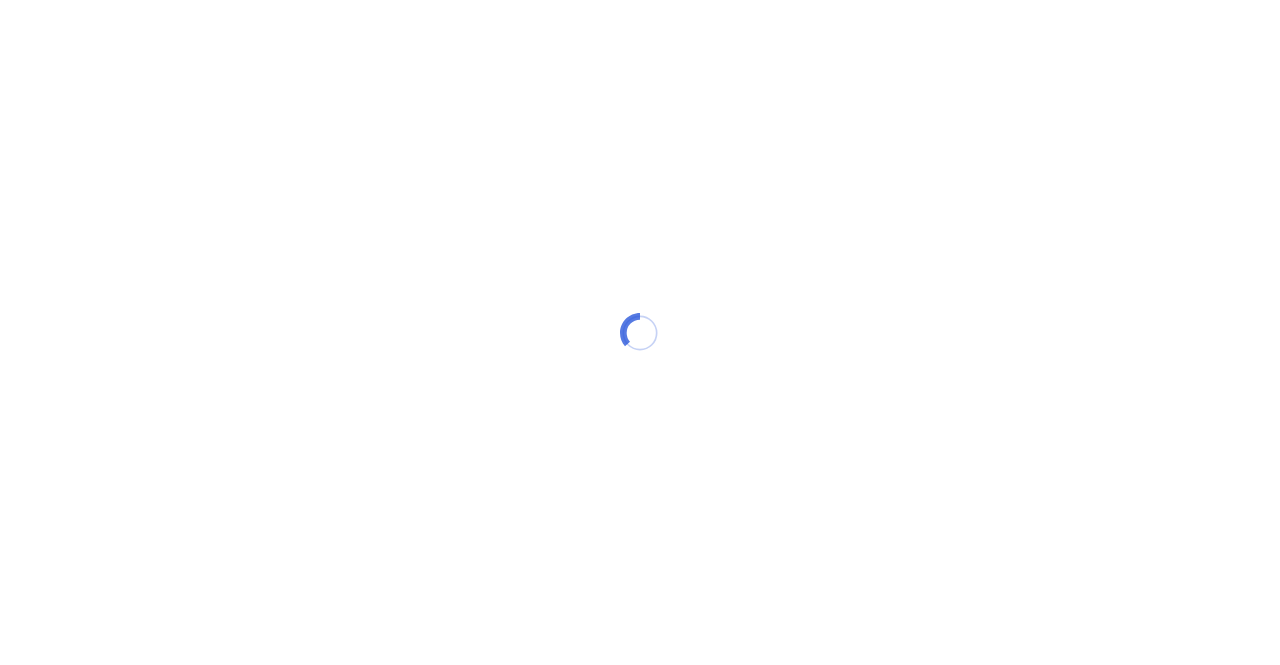 scroll, scrollTop: 0, scrollLeft: 0, axis: both 